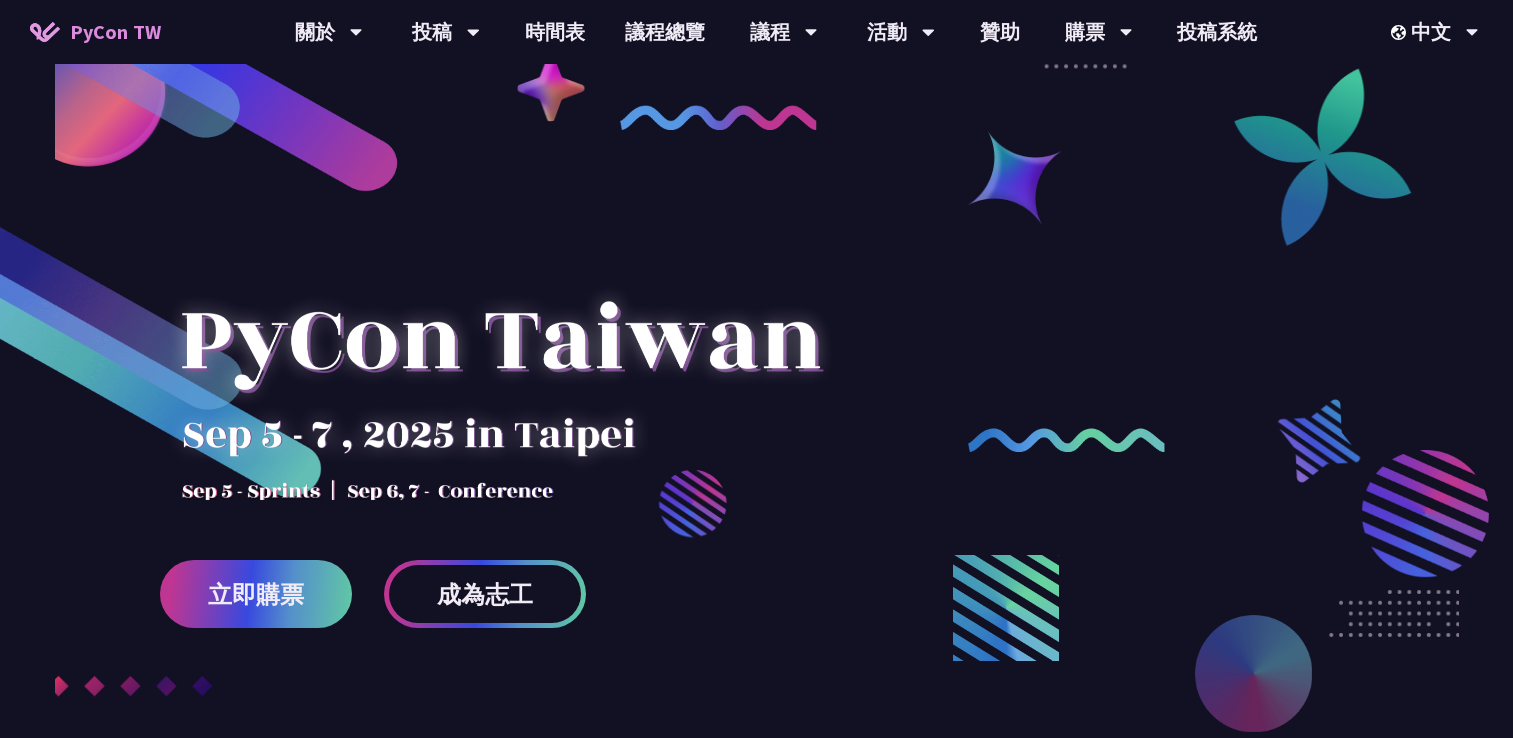 scroll, scrollTop: 0, scrollLeft: 0, axis: both 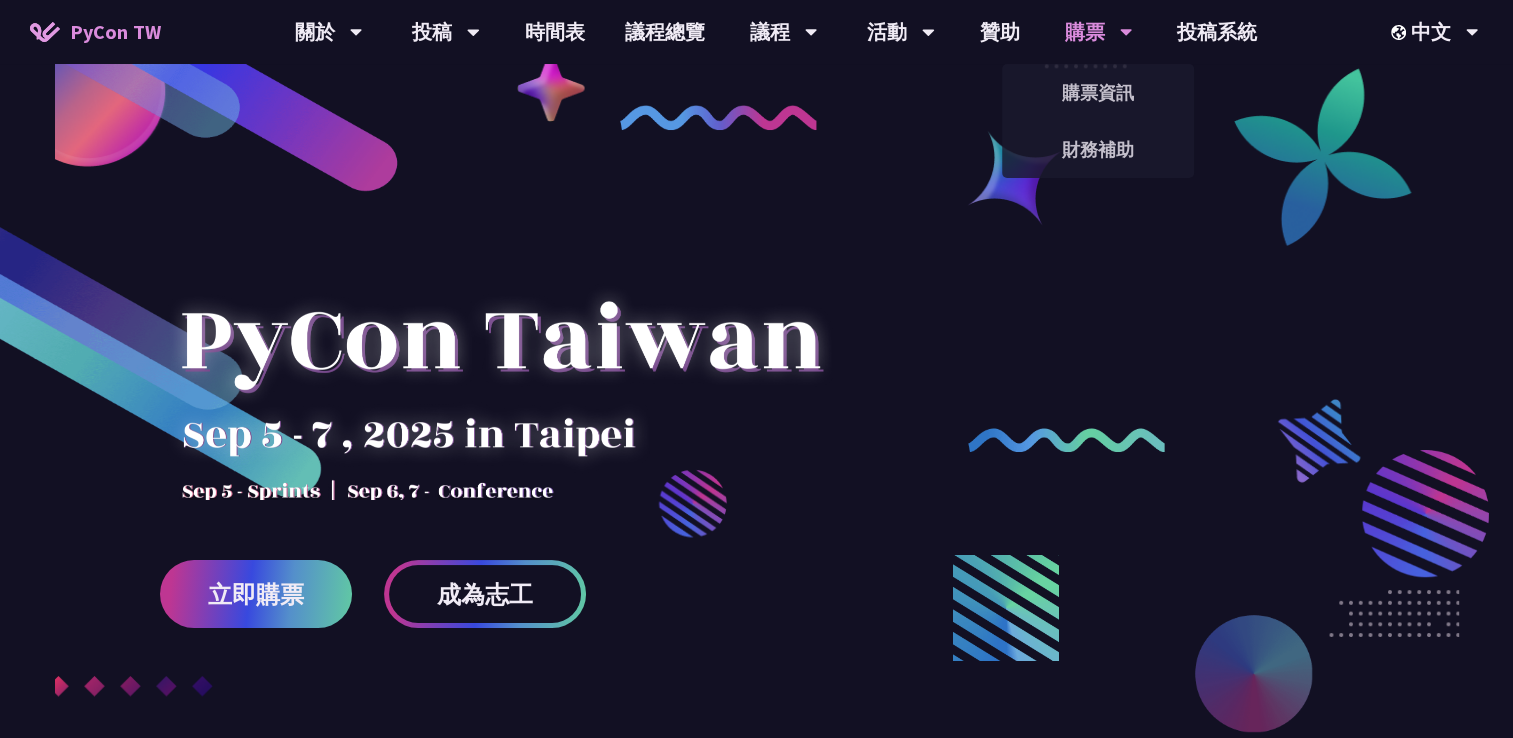 click on "購票" at bounding box center [329, 32] 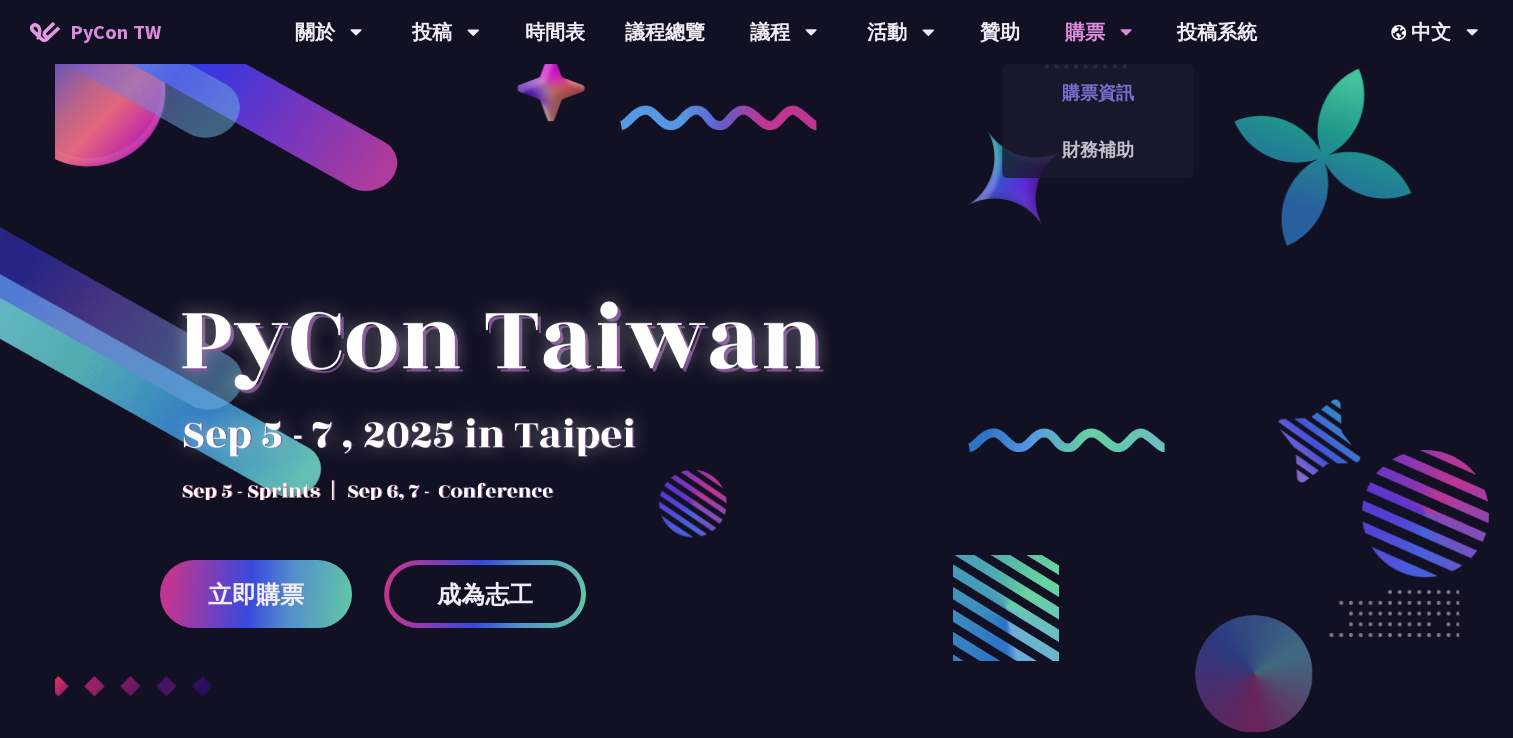 click on "購票資訊" at bounding box center [1098, 92] 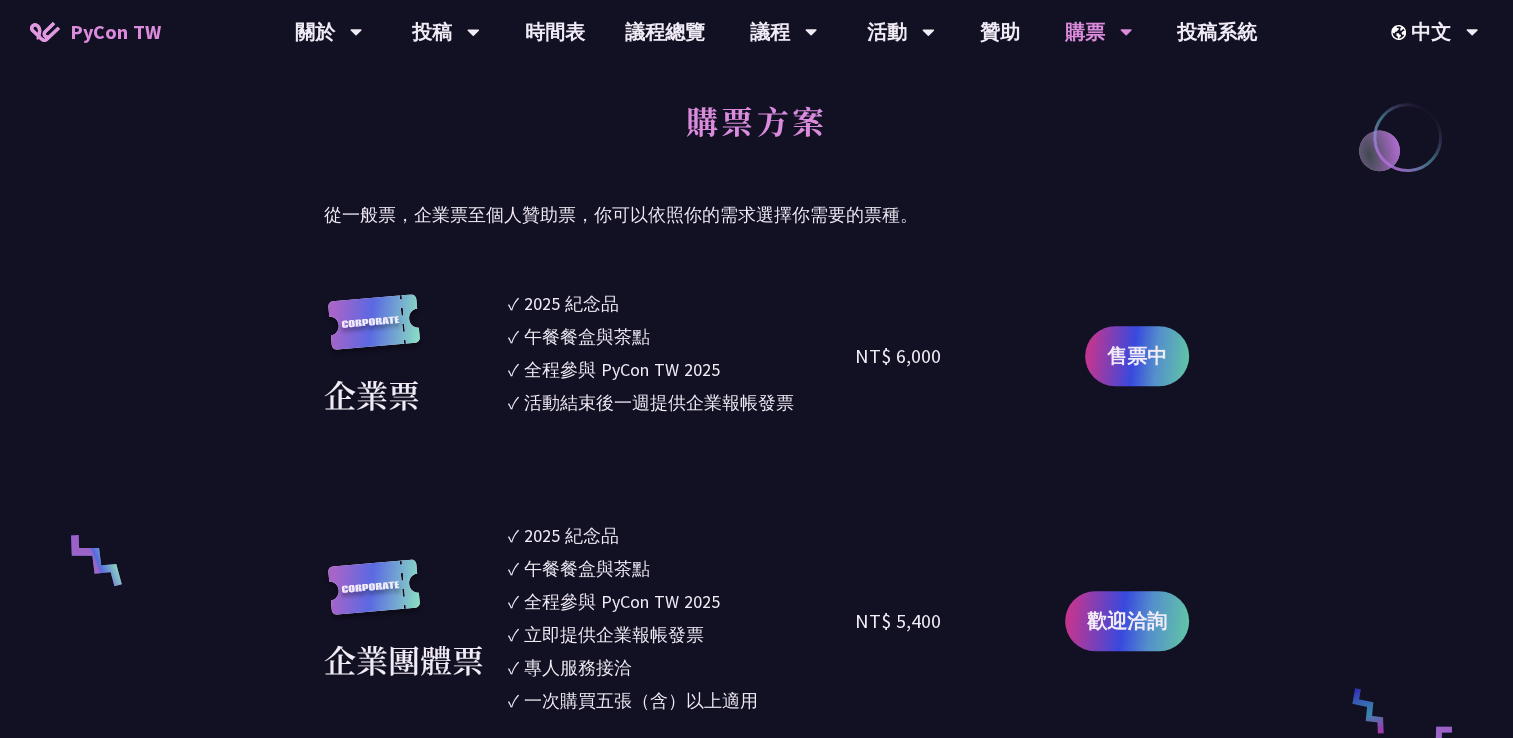 scroll, scrollTop: 1333, scrollLeft: 0, axis: vertical 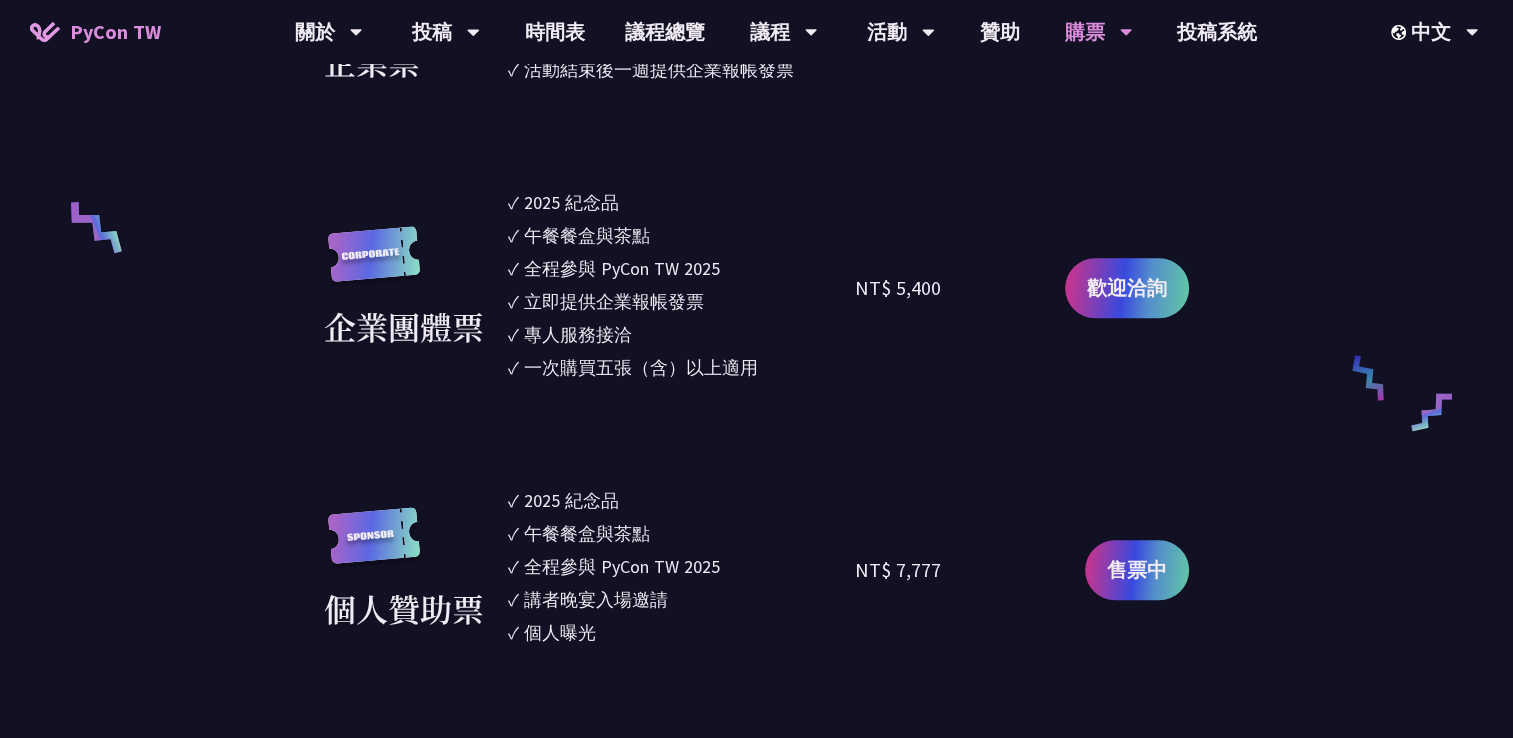 click on "PyCon TW" at bounding box center (115, 32) 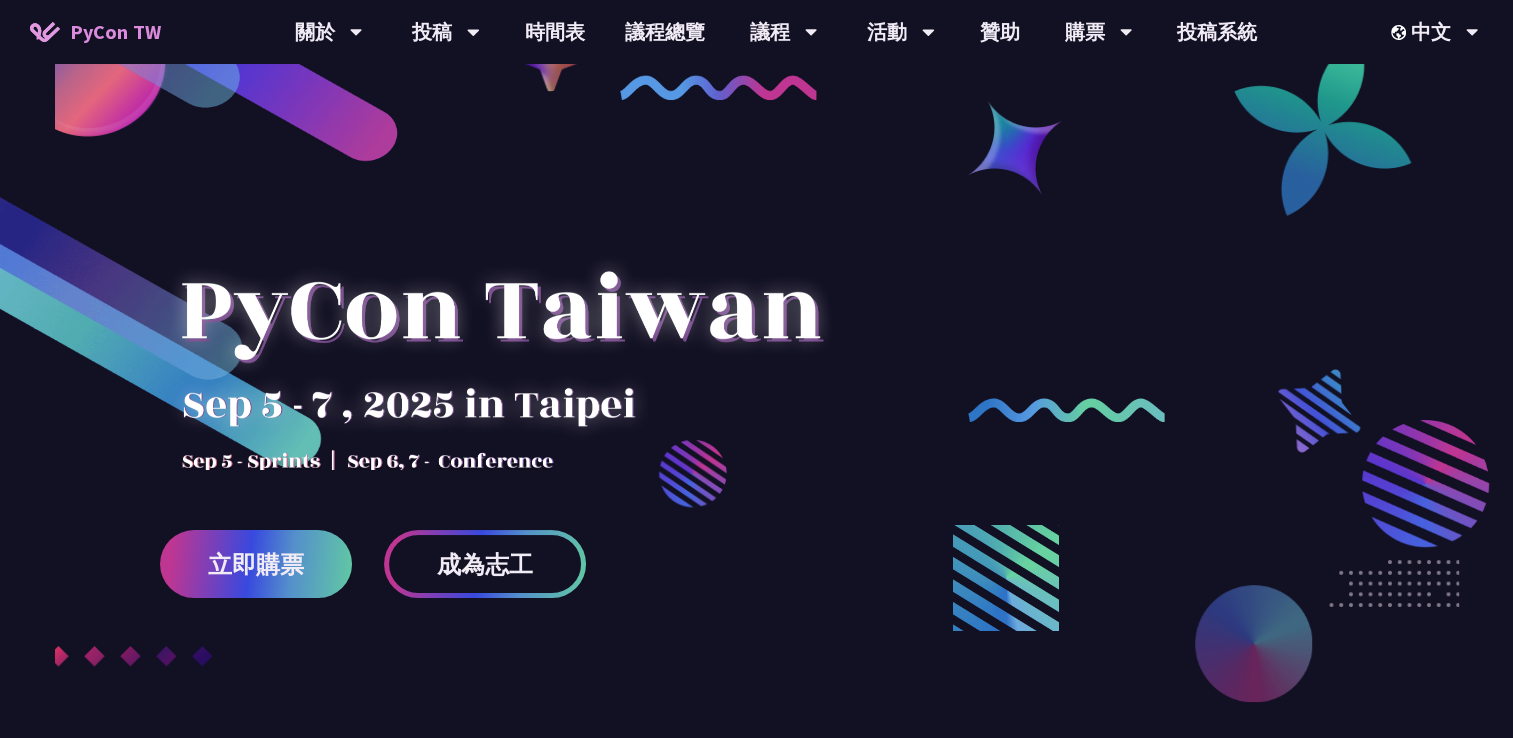 scroll, scrollTop: 0, scrollLeft: 0, axis: both 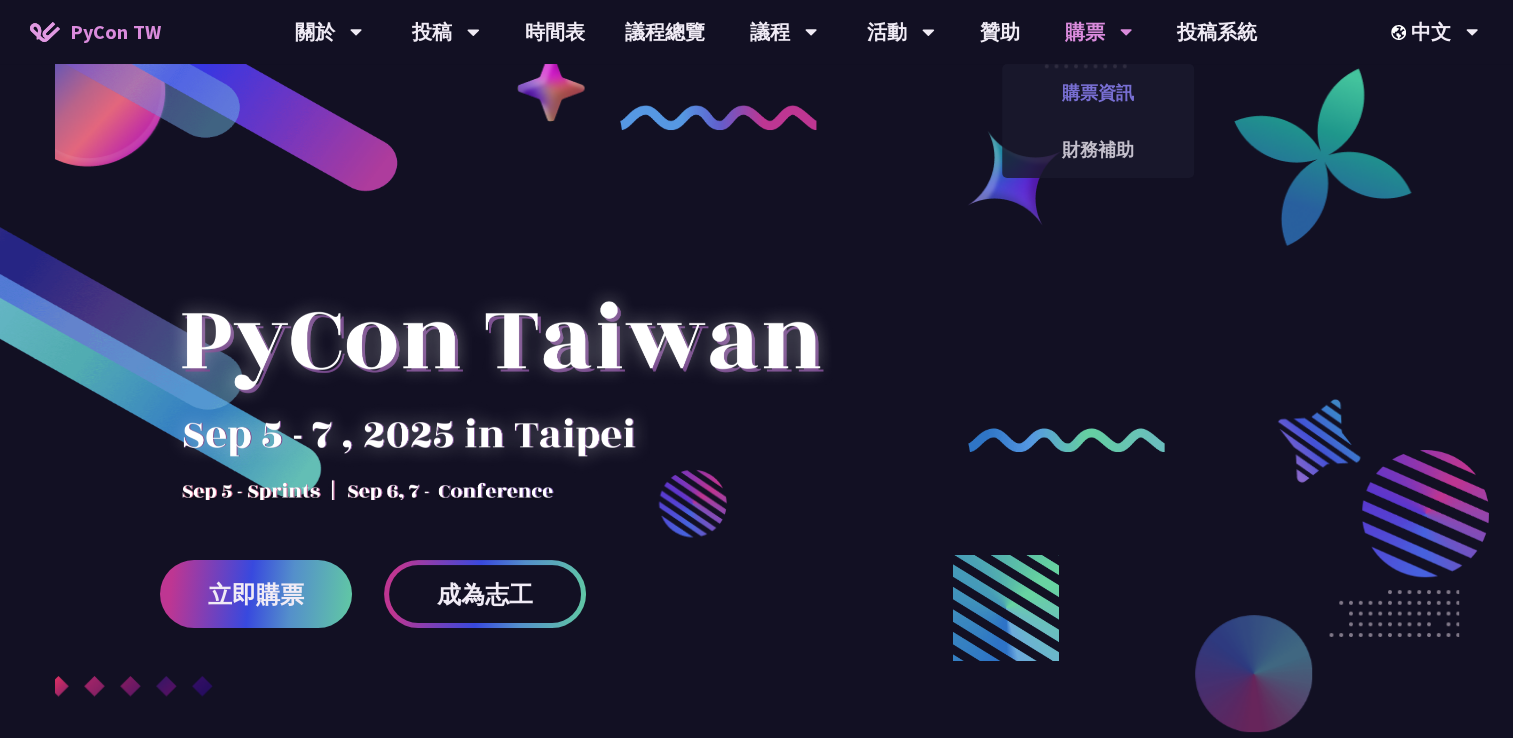 click on "購票資訊" at bounding box center [1098, 92] 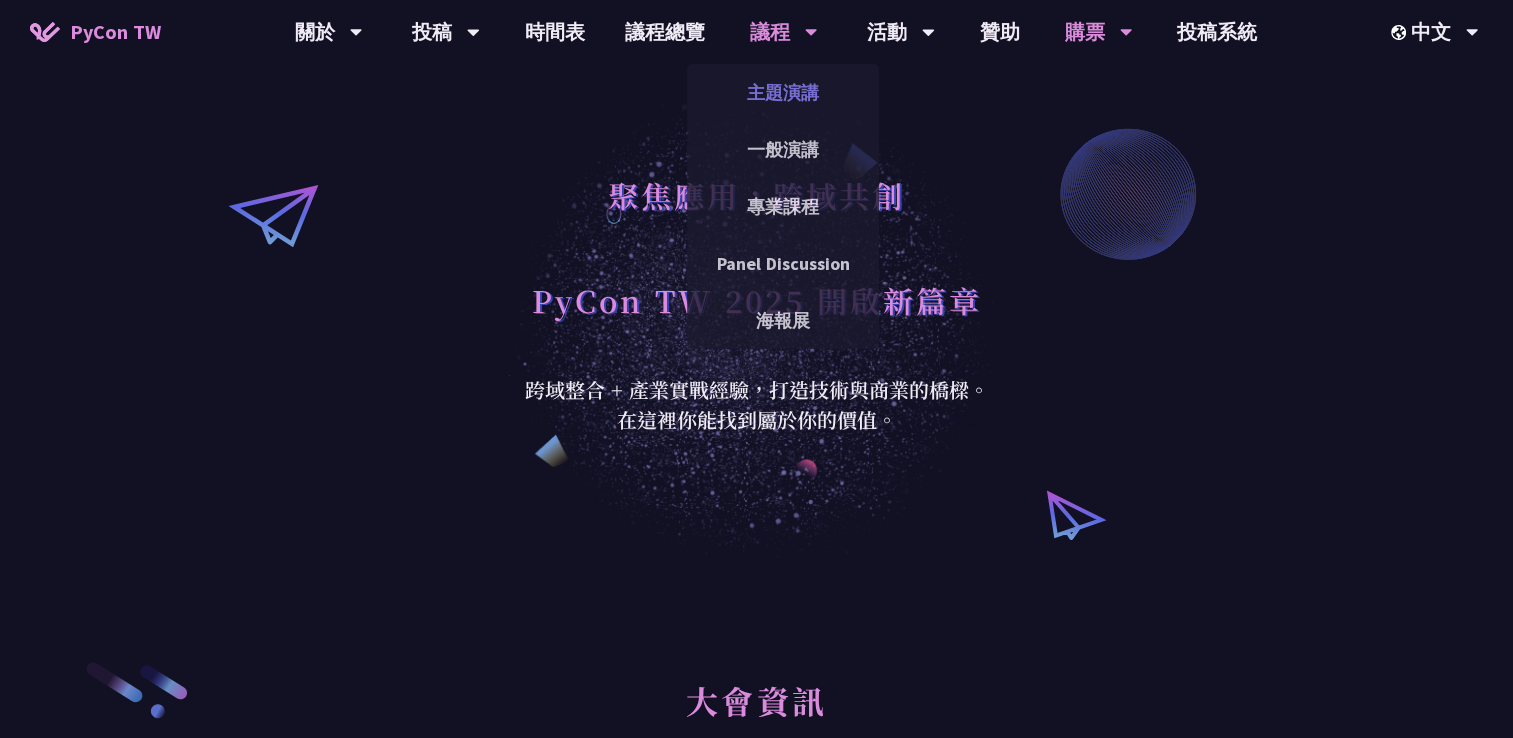 click on "主題演講" at bounding box center (783, 92) 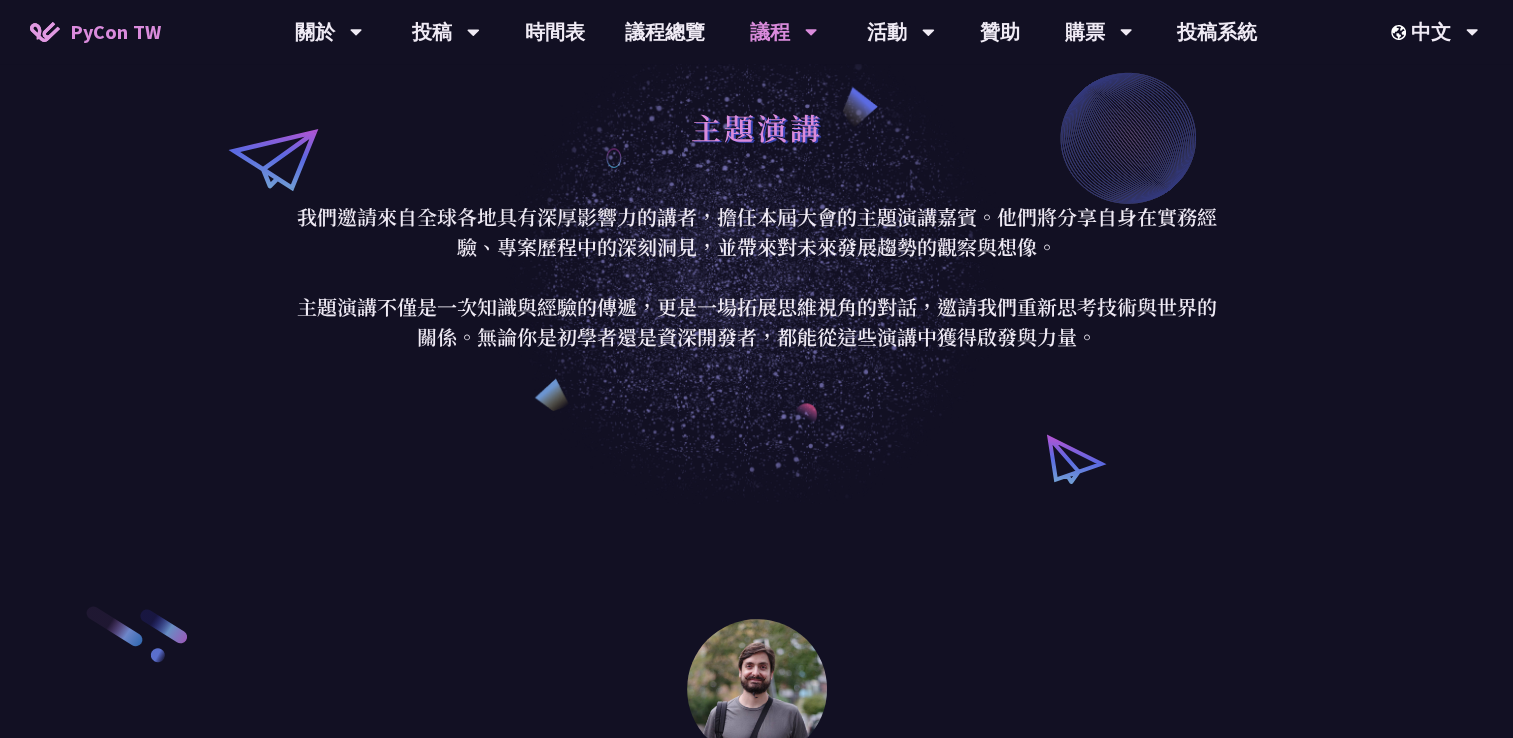 scroll, scrollTop: 0, scrollLeft: 0, axis: both 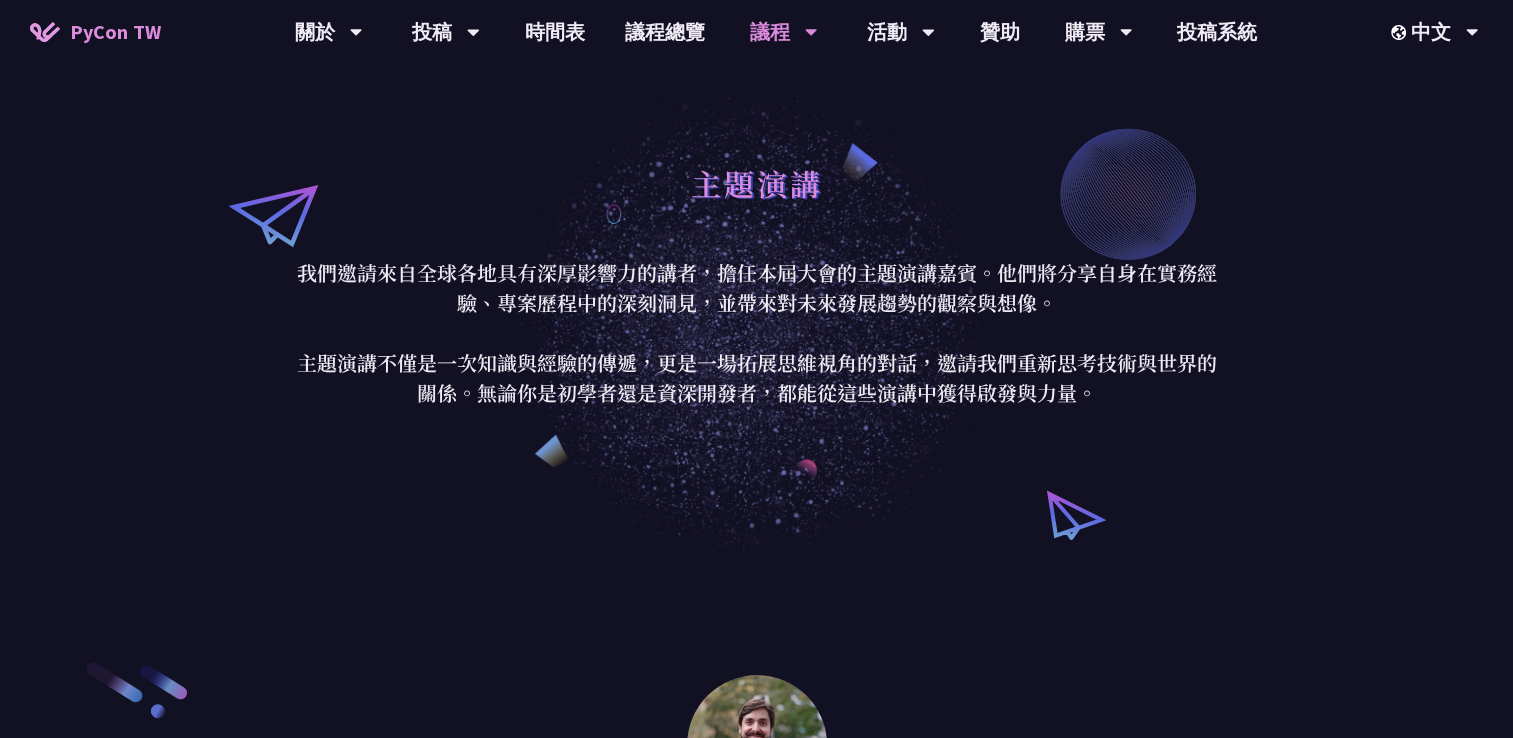 click on "主題演講   我們邀請來自全球各地具有深厚影響力的講者，擔任本屆大會的主題演講嘉賓。他們將分享自身在實務經驗、專案歷程中的深刻洞見，並帶來對未來發展趨勢的觀察與想像。 主題演講不僅是一次知識與經驗的傳遞，更是一場拓展思維視角的對話，邀請我們重新思考技術與世界的關係。無論你是初學者還是資深開發者，都能從這些演講中獲得啟發與力量。" at bounding box center (756, 280) 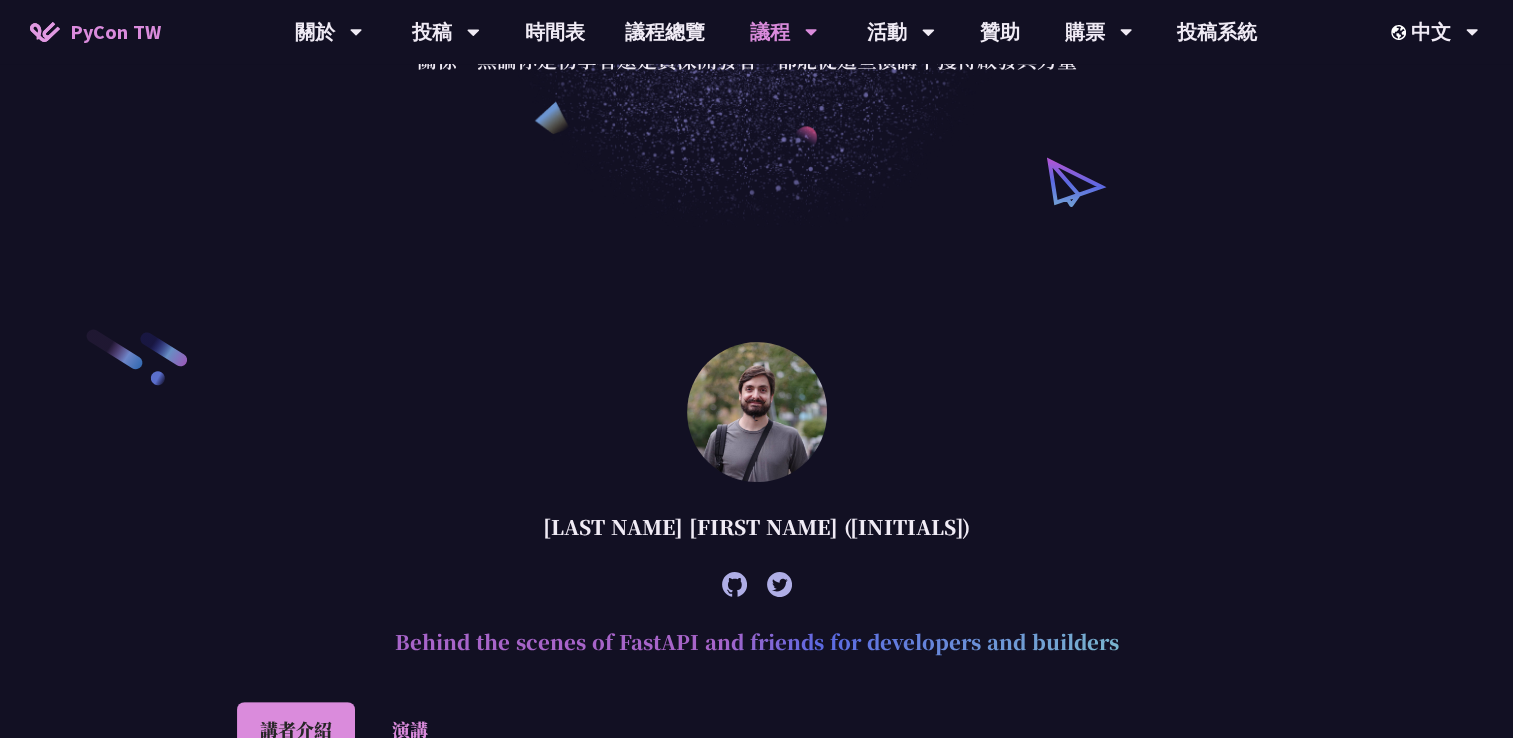 scroll, scrollTop: 666, scrollLeft: 0, axis: vertical 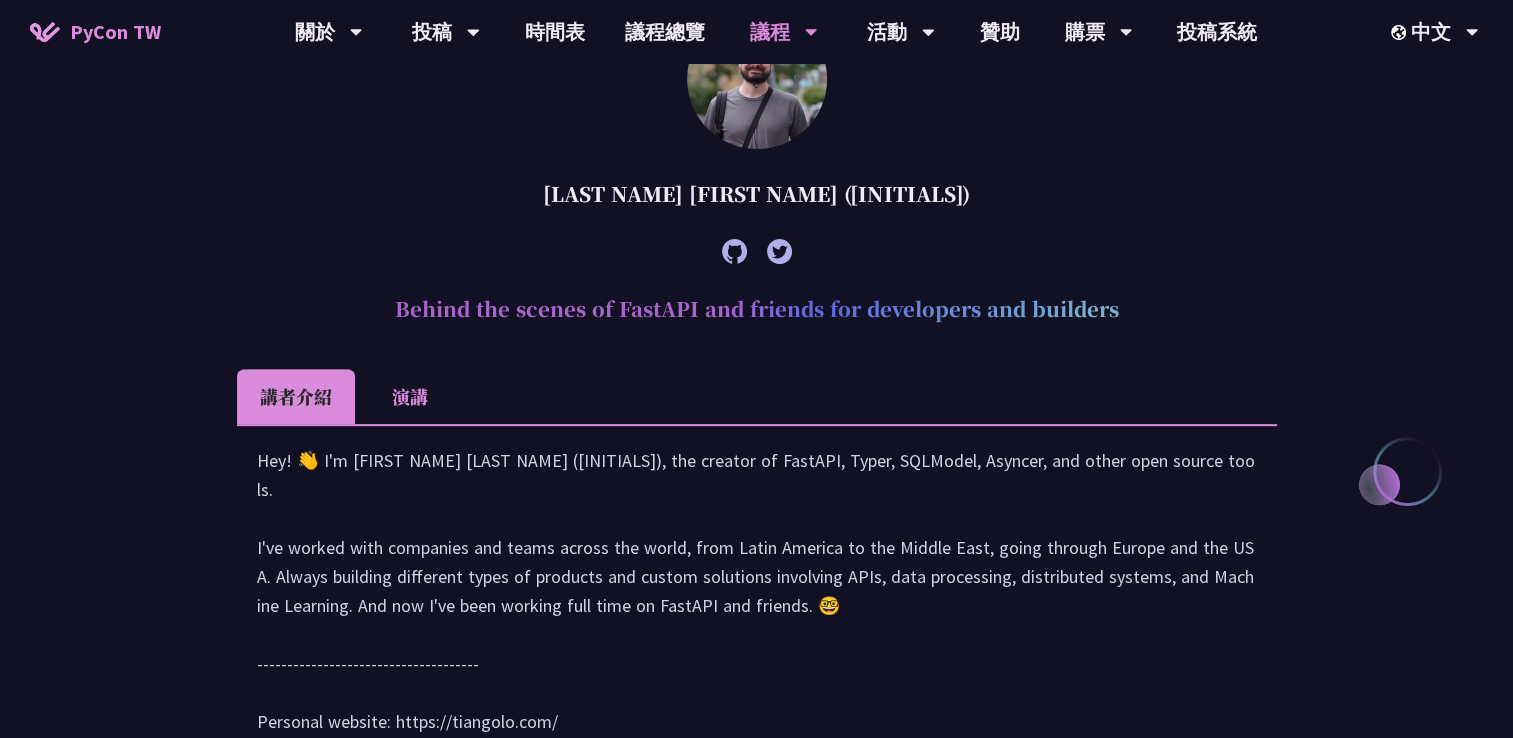 drag, startPoint x: 744, startPoint y: 306, endPoint x: 1247, endPoint y: 318, distance: 503.14313 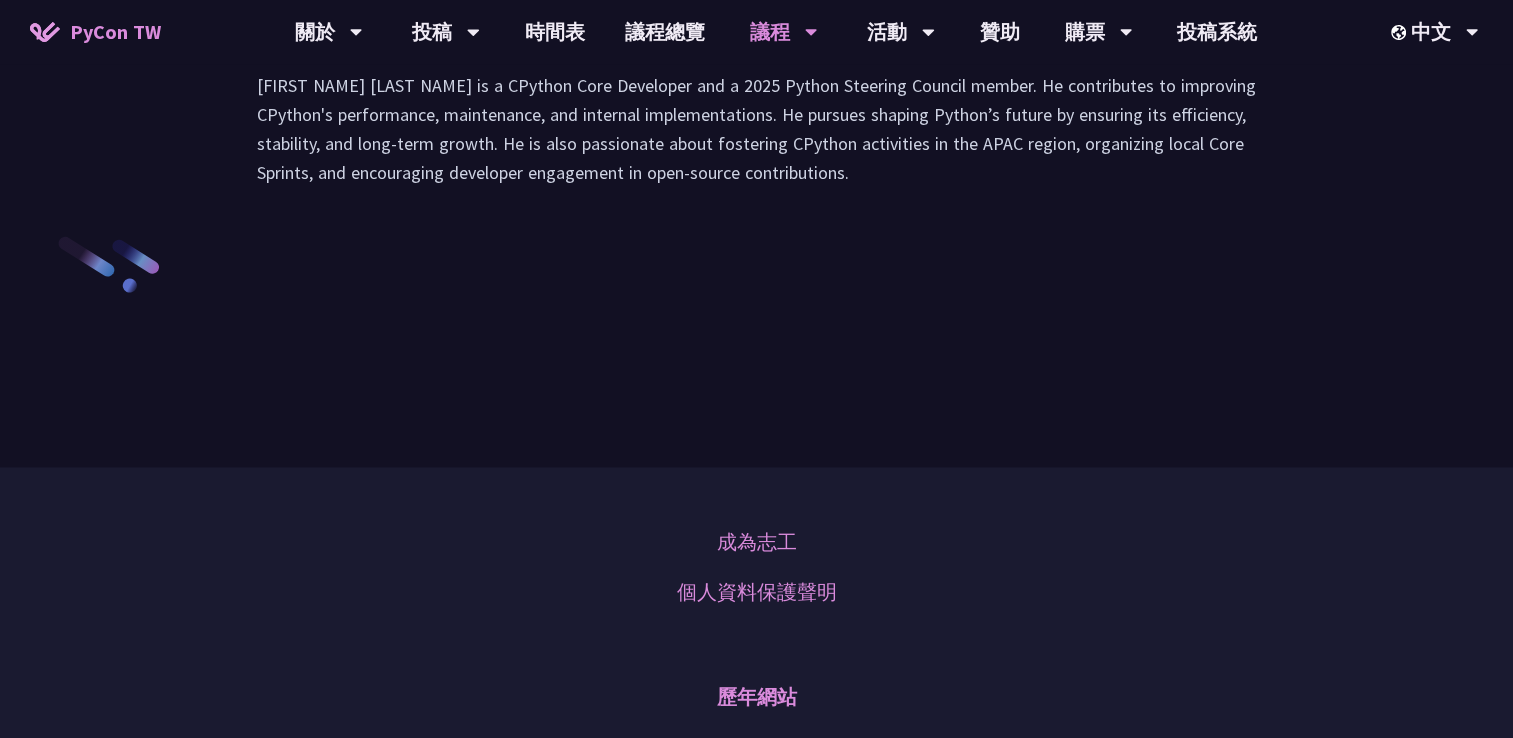 scroll, scrollTop: 3000, scrollLeft: 0, axis: vertical 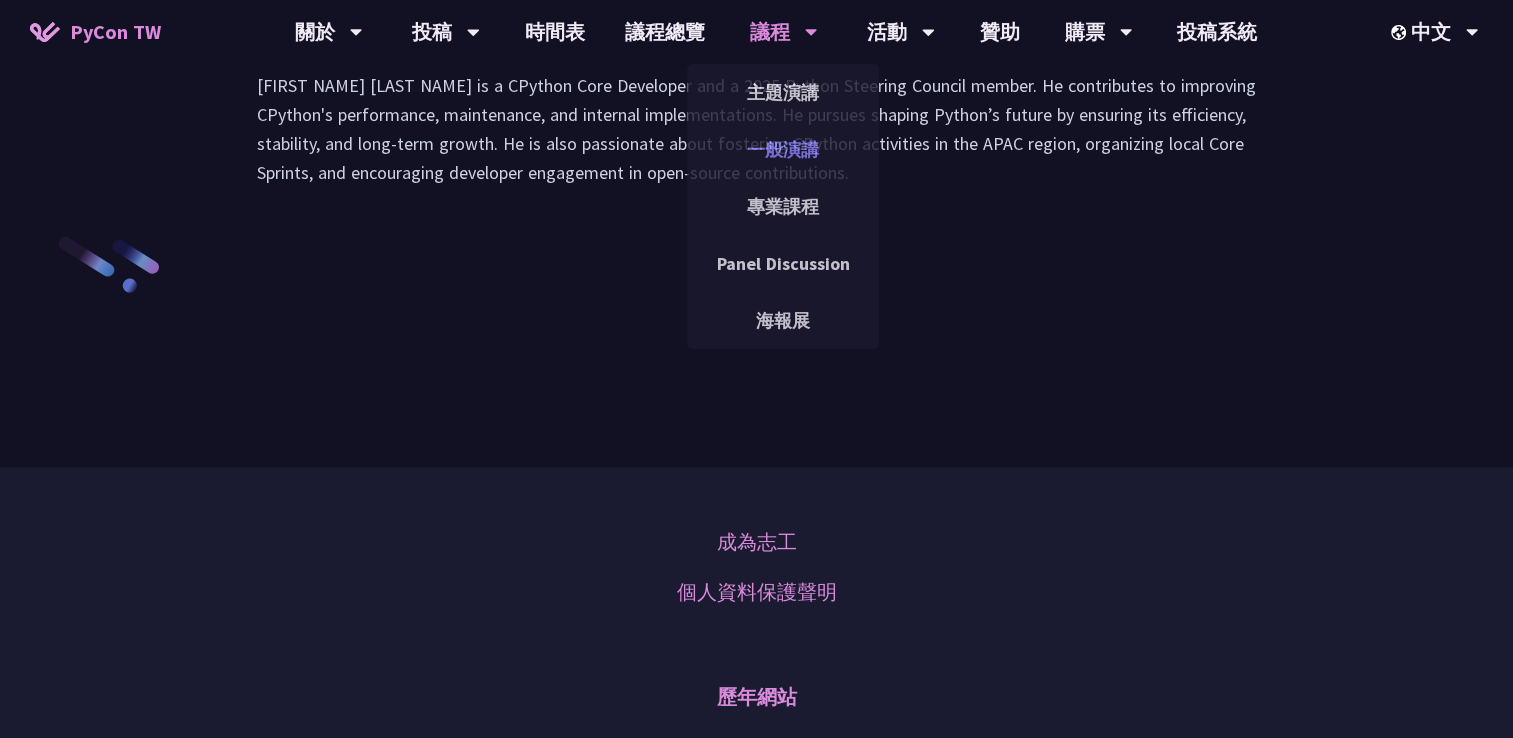 click on "一般演講" at bounding box center (783, 149) 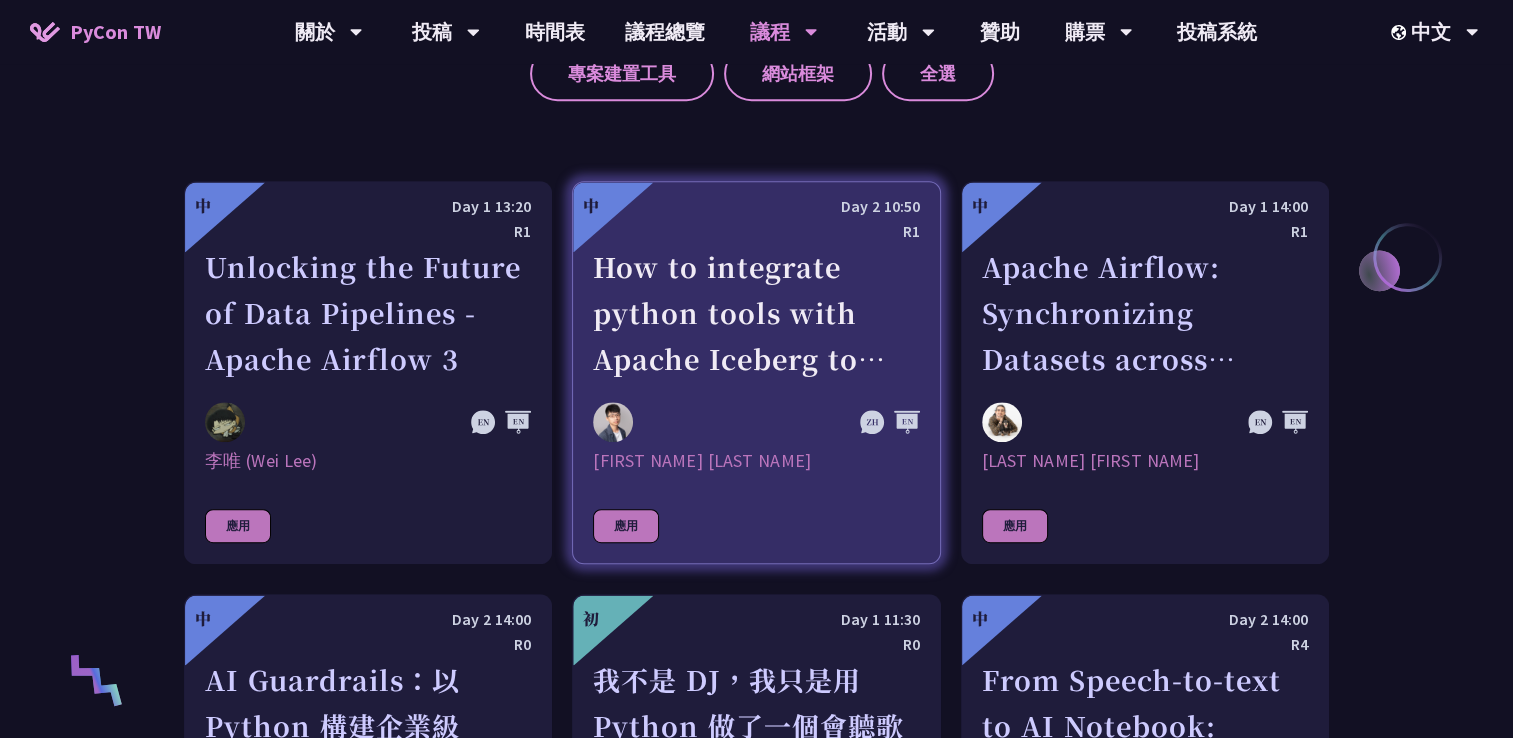 scroll, scrollTop: 1333, scrollLeft: 0, axis: vertical 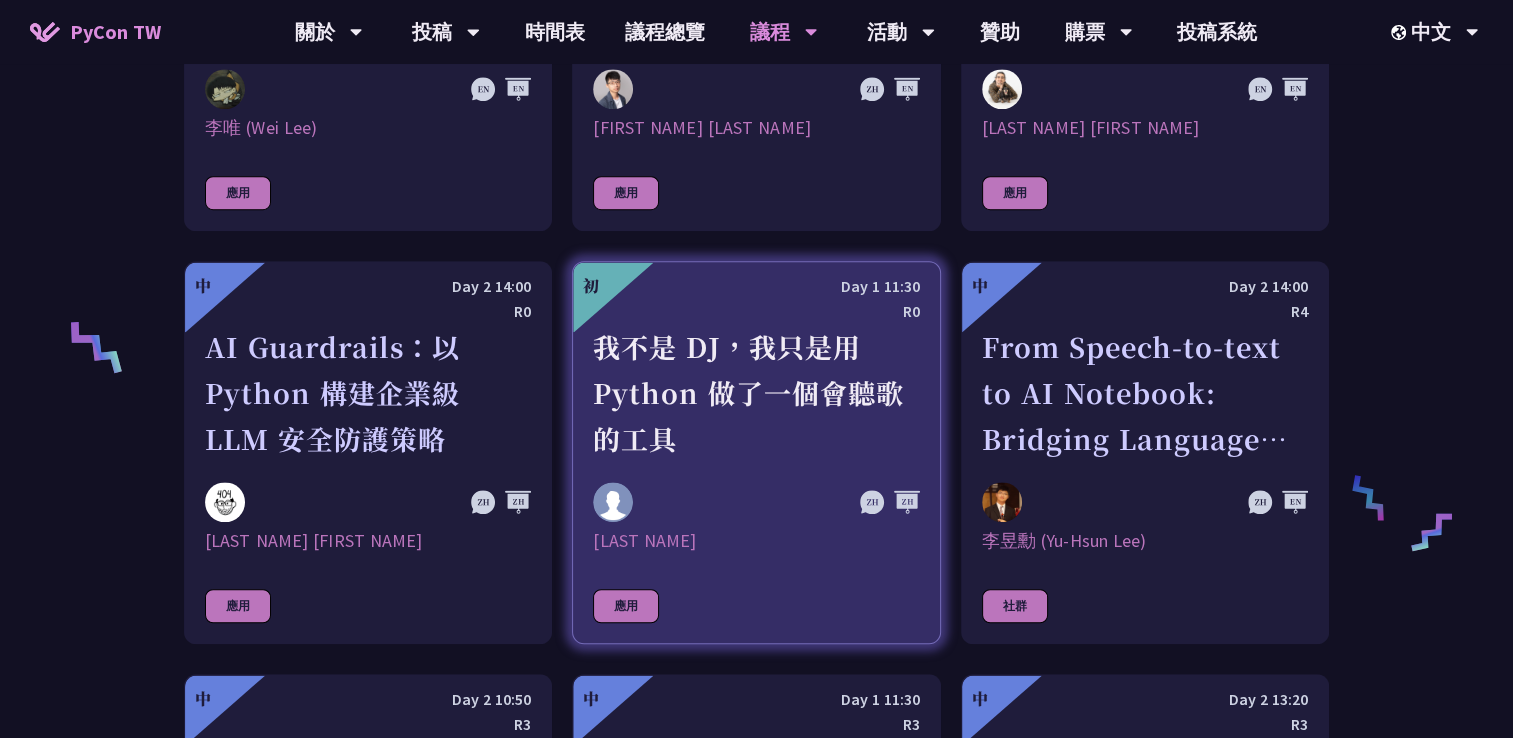 click on "我不是 DJ，我只是用 Python 做了一個會聽歌的工具" at bounding box center [756, 393] 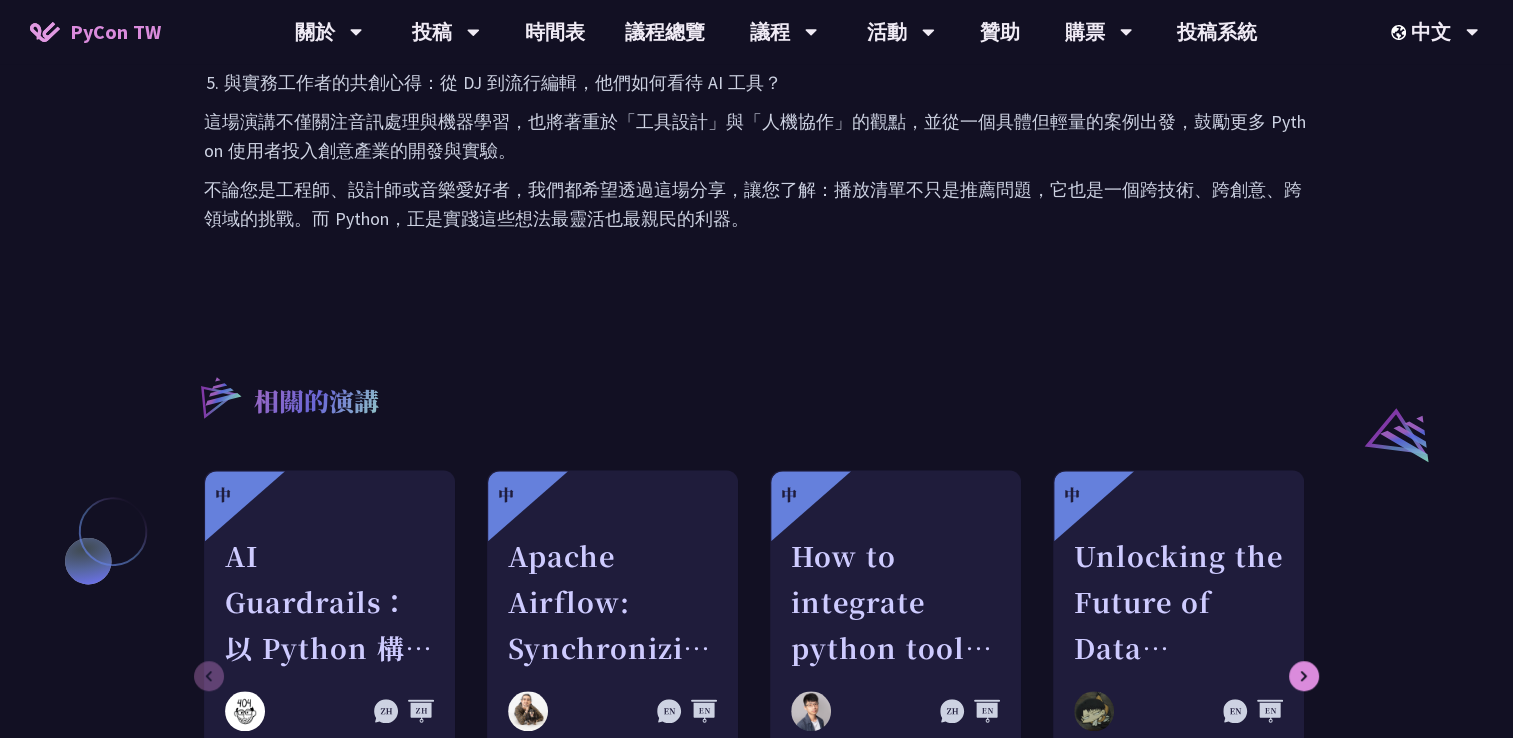 scroll, scrollTop: 1666, scrollLeft: 0, axis: vertical 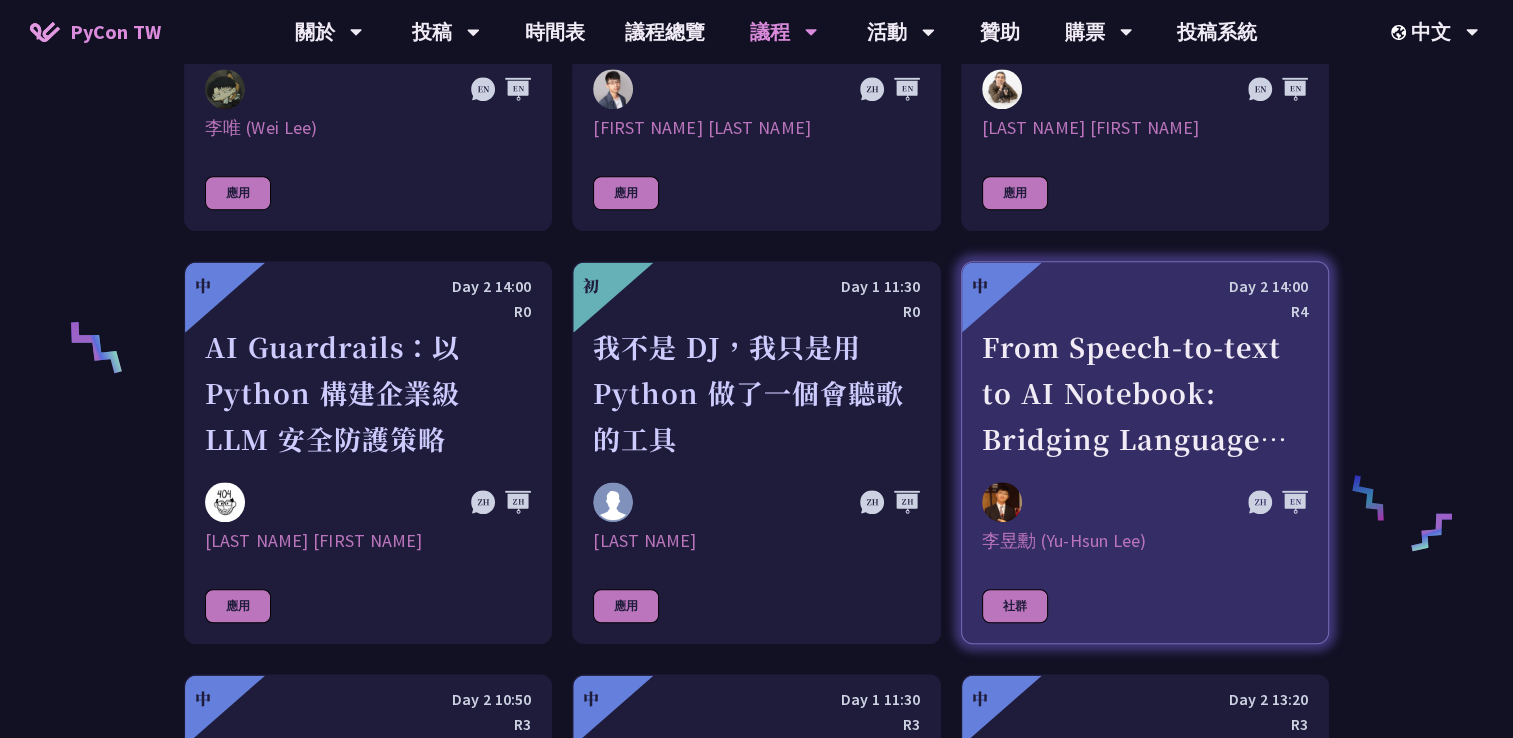 click on "From Speech-to-text to AI Notebook: Bridging Language and Technology at PyCon Taiwan" at bounding box center (1145, 393) 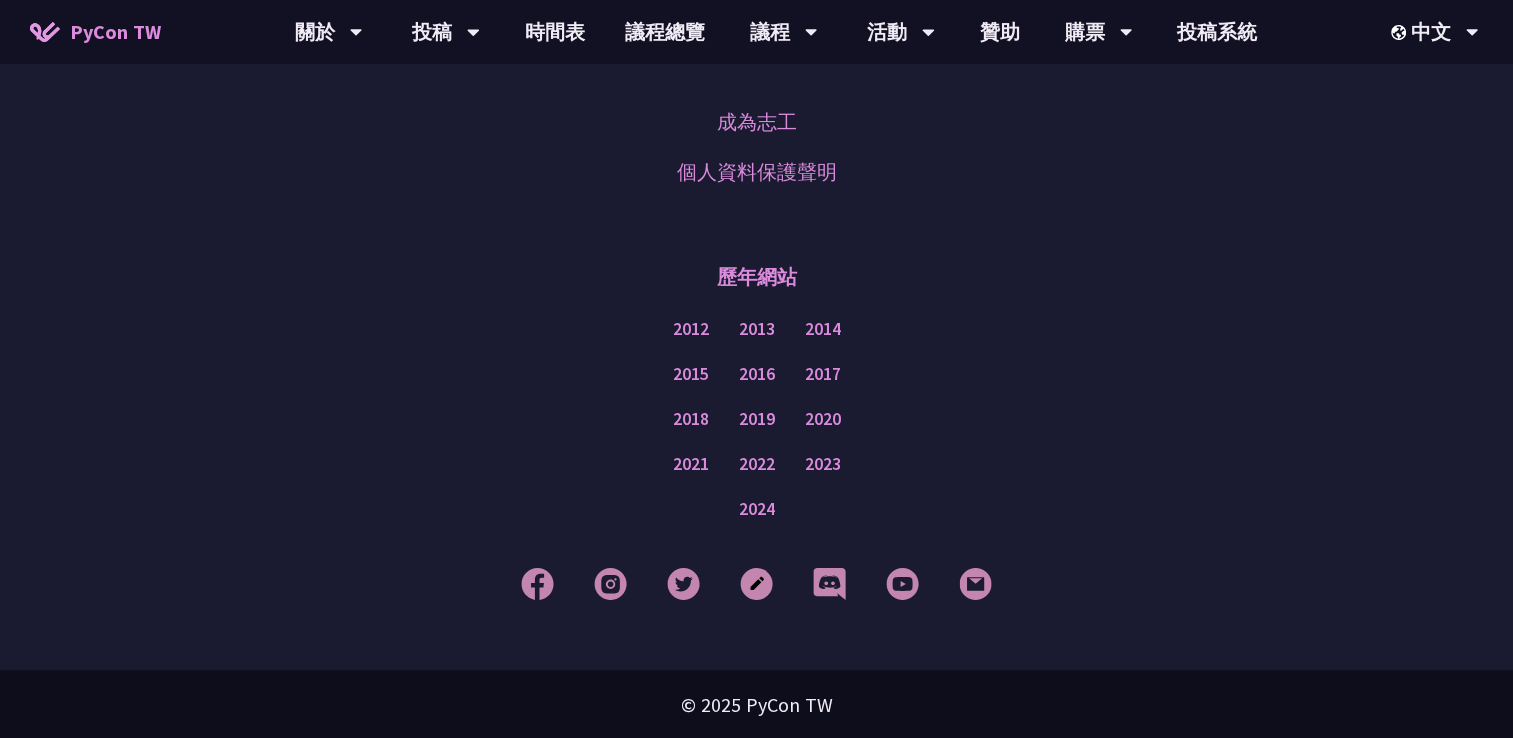 scroll, scrollTop: 0, scrollLeft: 0, axis: both 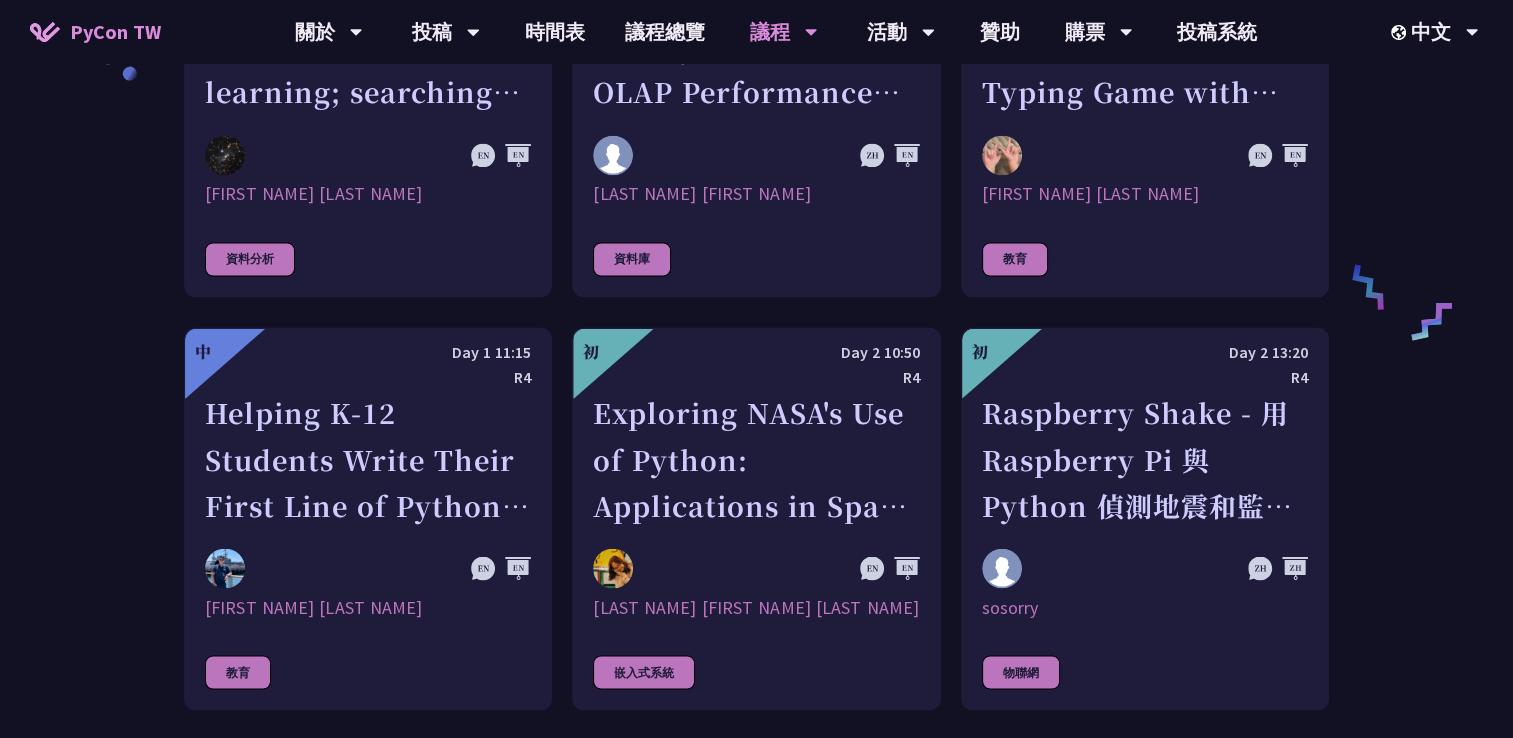 click on "[LAST NAME] [LAST NAME]" at bounding box center (756, 151) 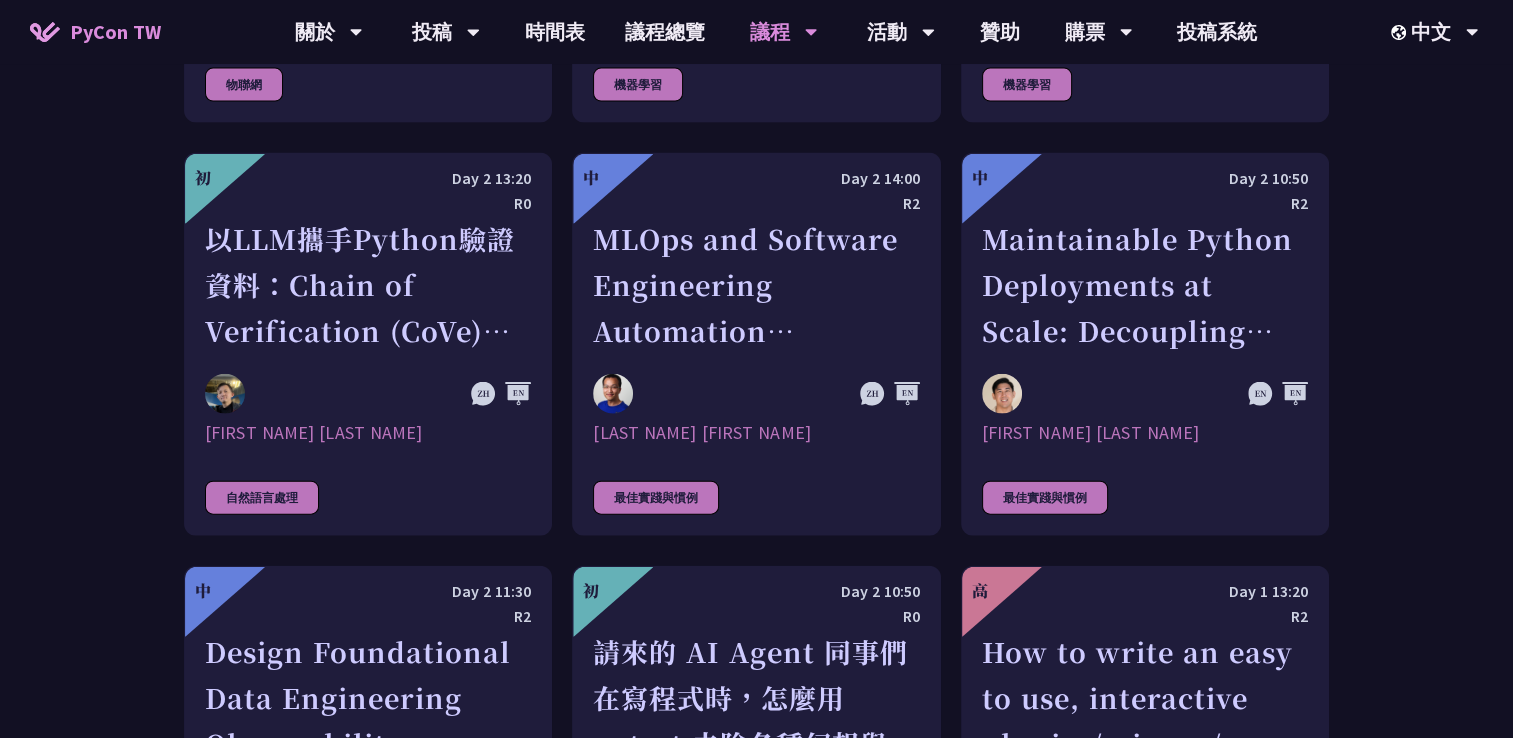 scroll, scrollTop: 4666, scrollLeft: 0, axis: vertical 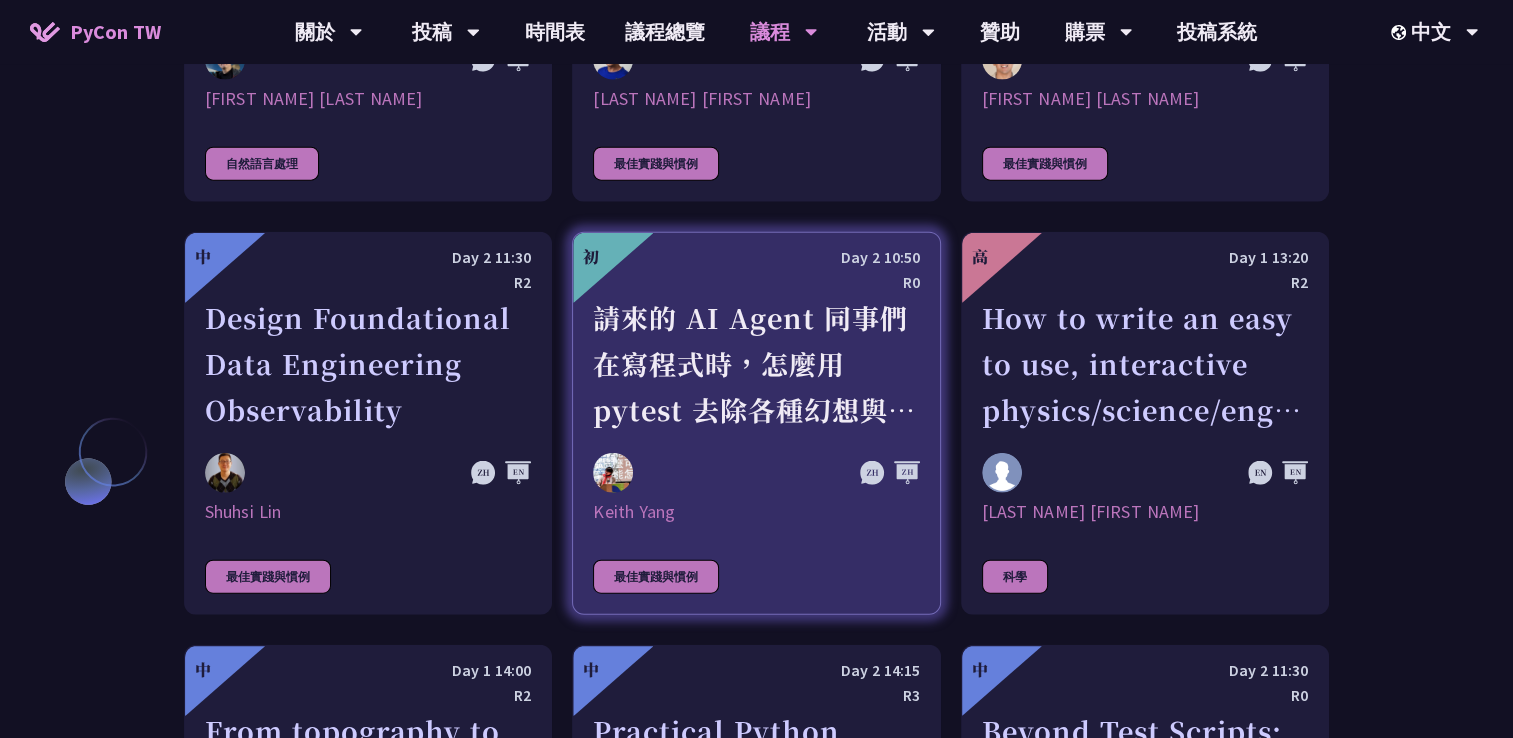 click on "請來的 AI Agent 同事們在寫程式時，怎麼用 pytest 去除各種幻想與盲點" at bounding box center (756, 364) 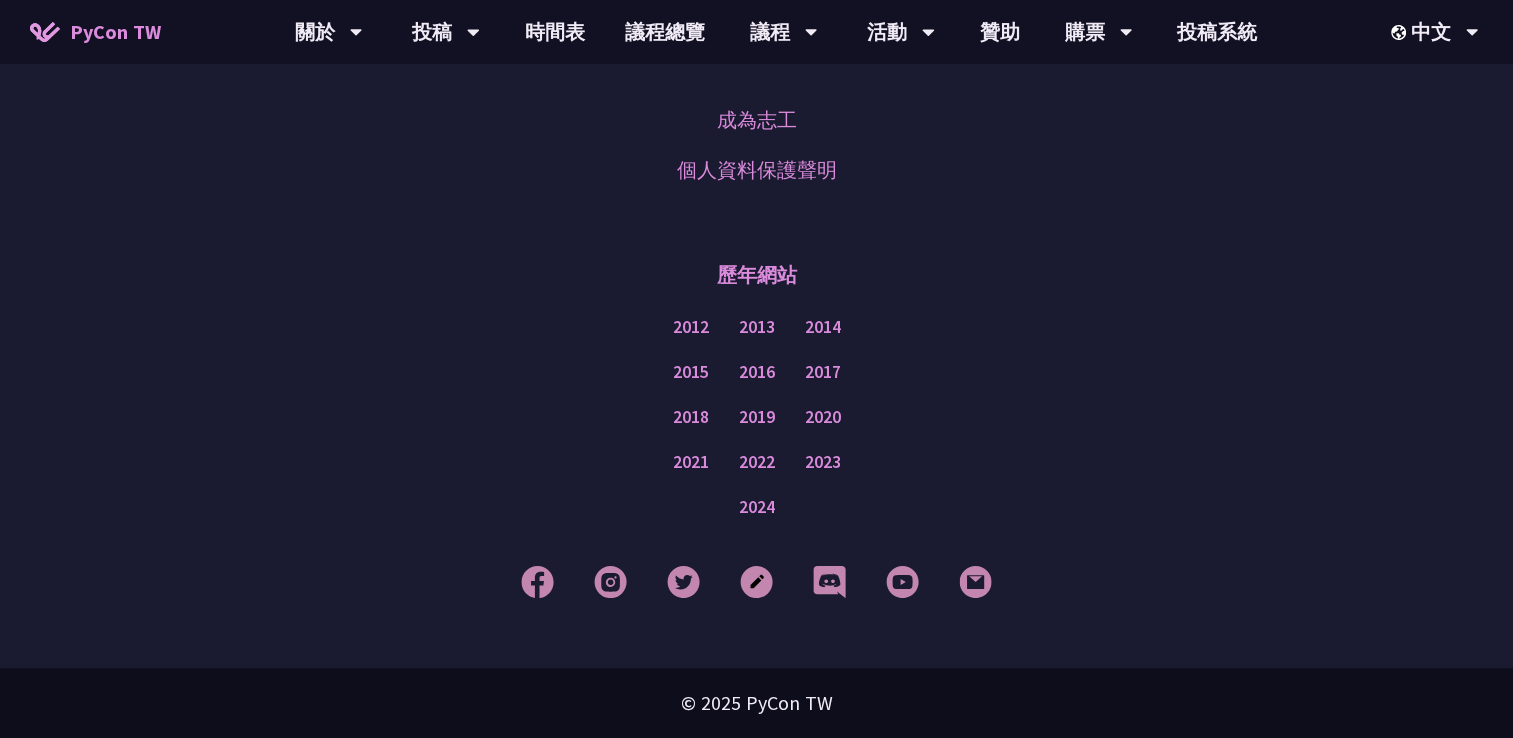 scroll, scrollTop: 1497, scrollLeft: 0, axis: vertical 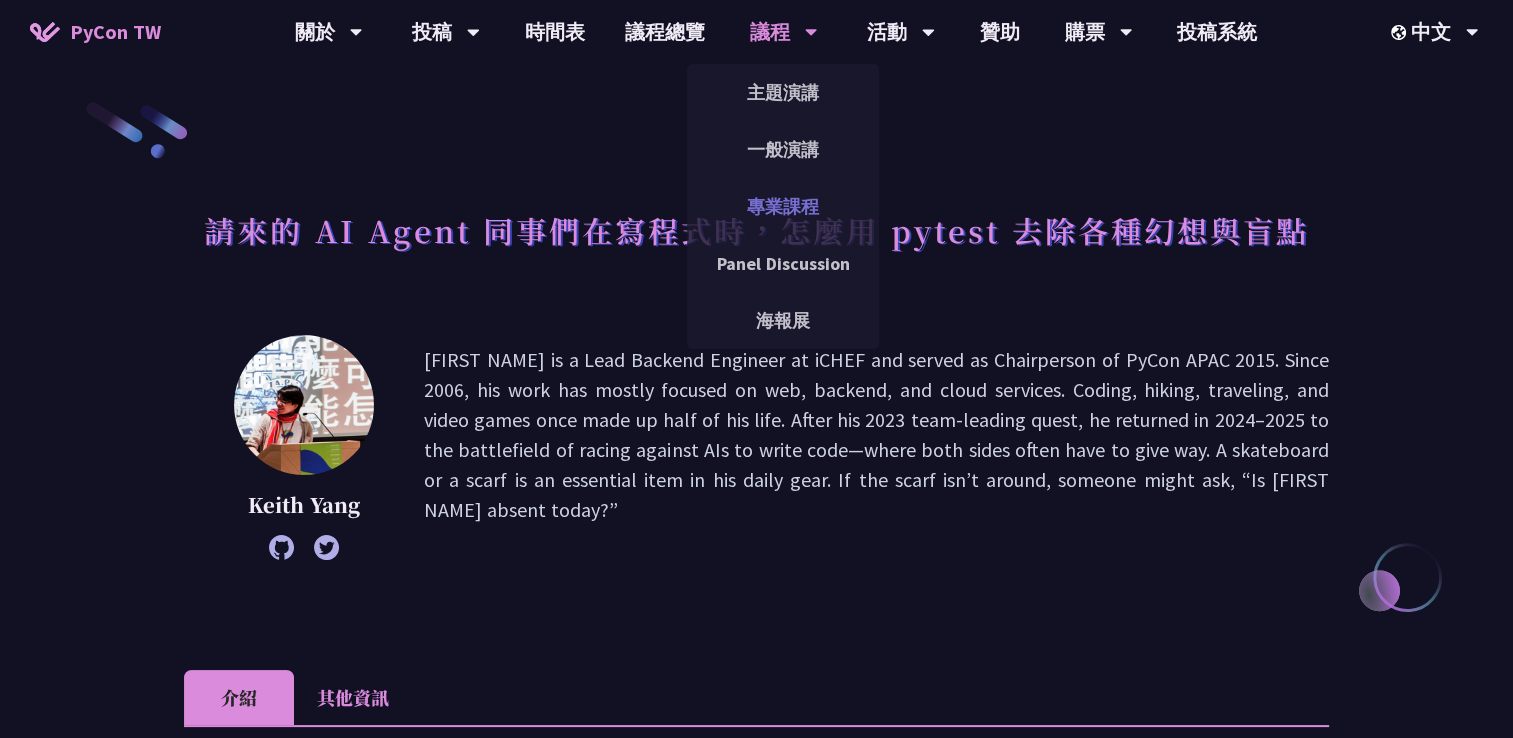 click on "專業課程" at bounding box center [783, 206] 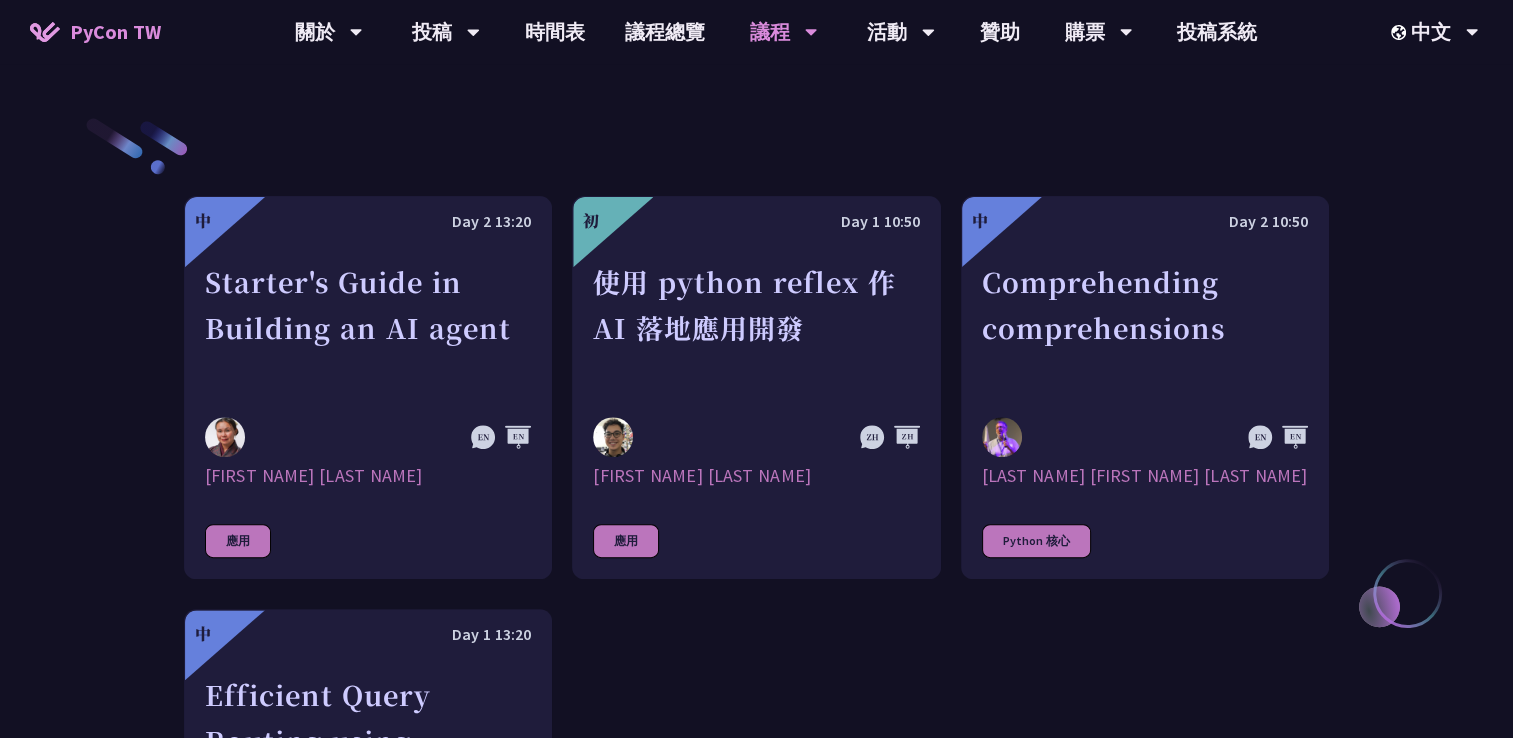 scroll, scrollTop: 666, scrollLeft: 0, axis: vertical 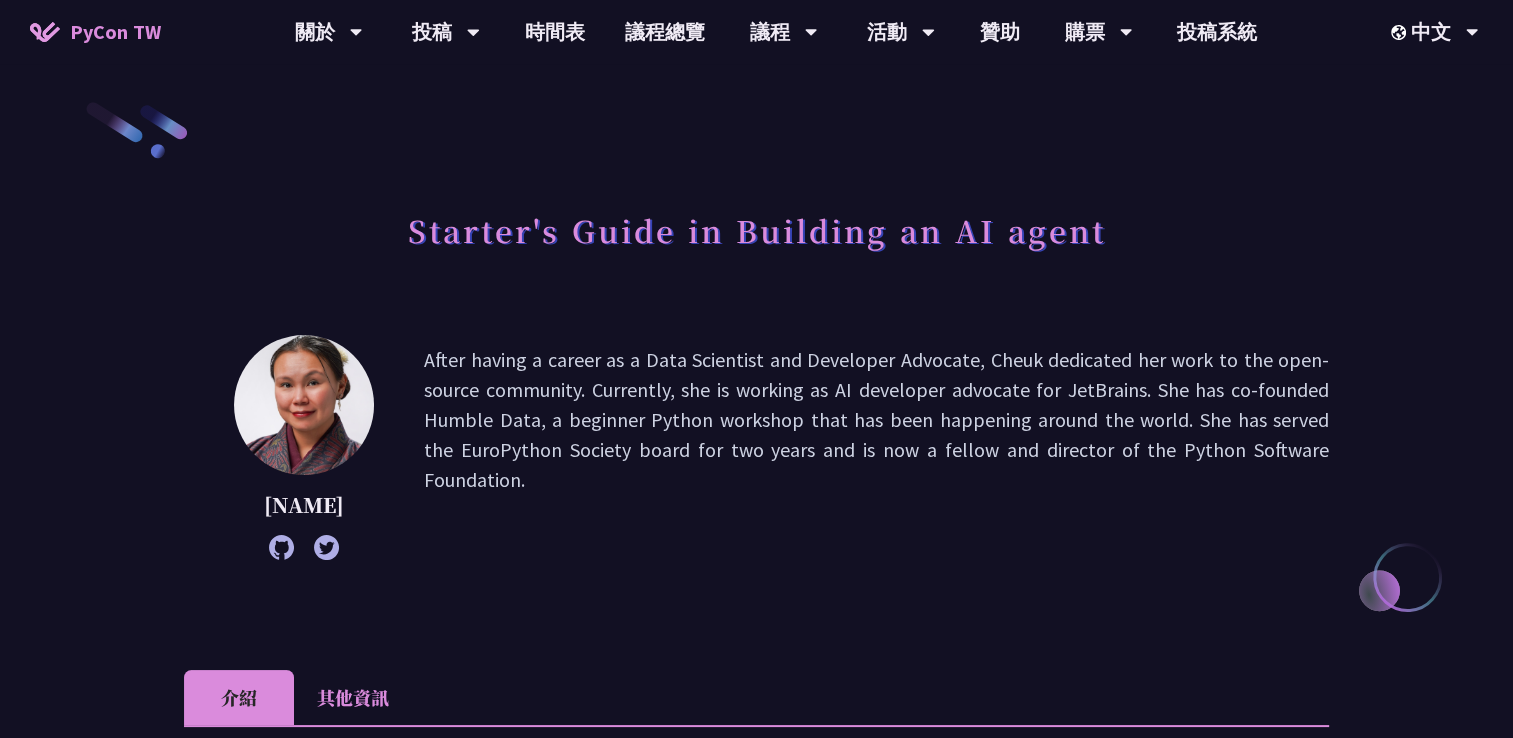 drag, startPoint x: 988, startPoint y: 357, endPoint x: 695, endPoint y: 485, distance: 319.73895 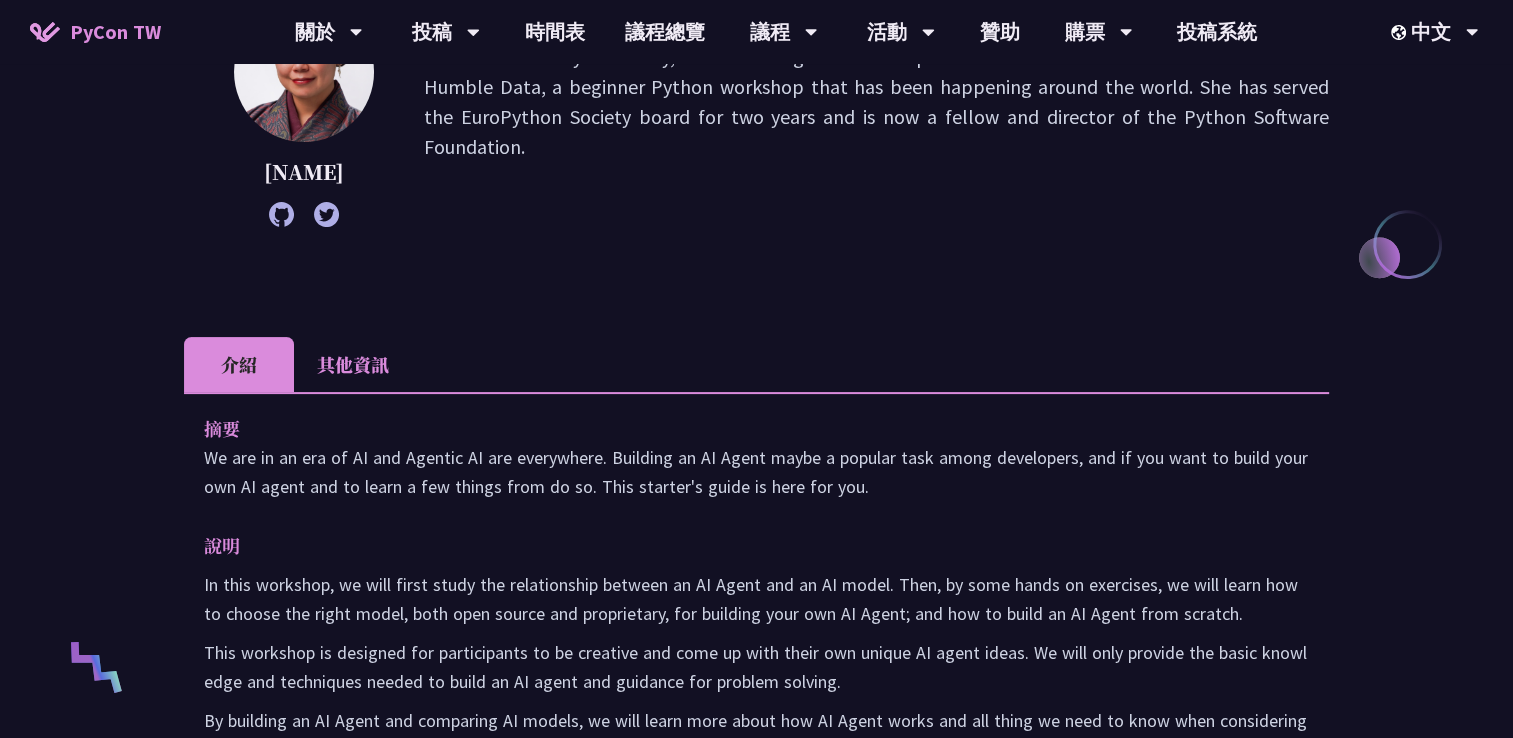click on "其他資訊" at bounding box center [353, 364] 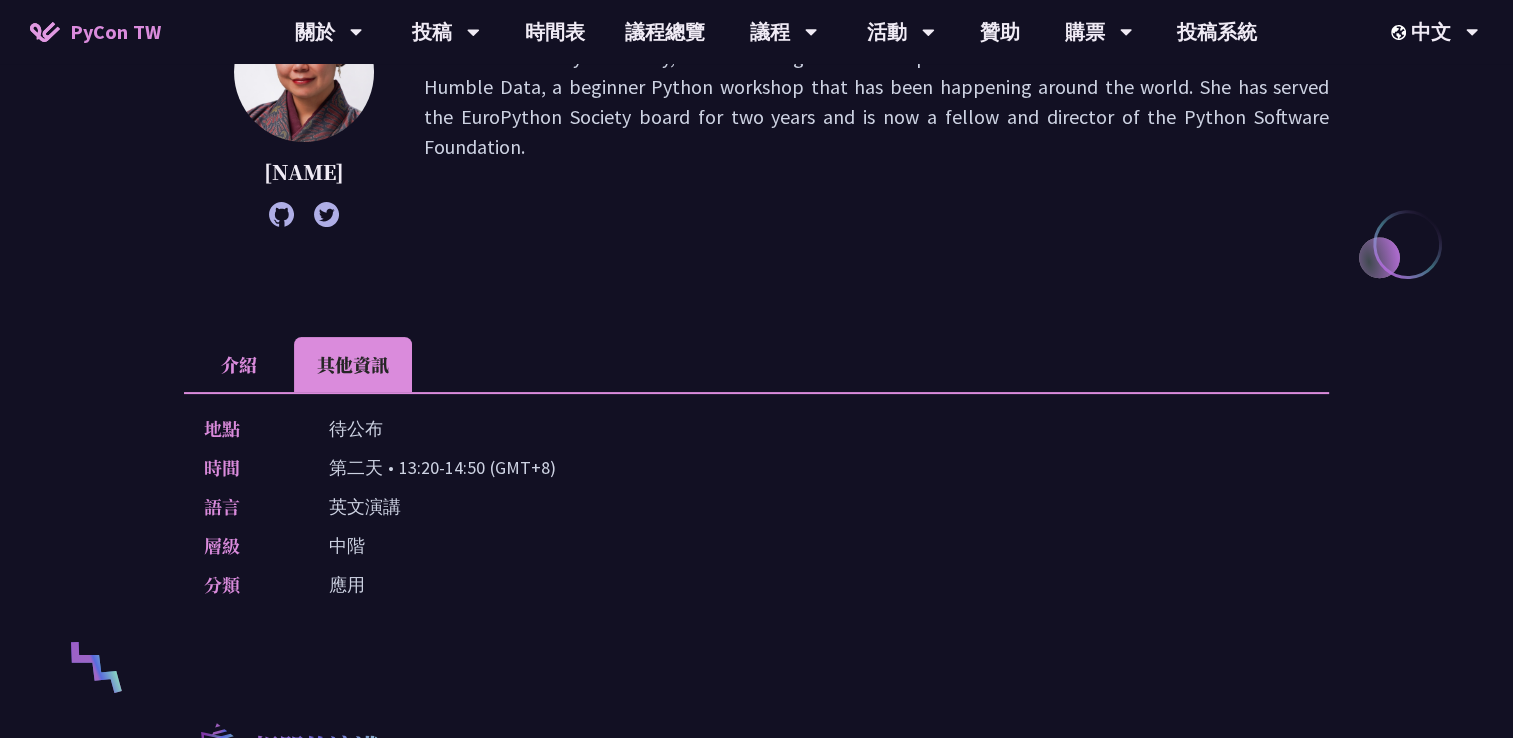 drag, startPoint x: 328, startPoint y: 486, endPoint x: 618, endPoint y: 486, distance: 290 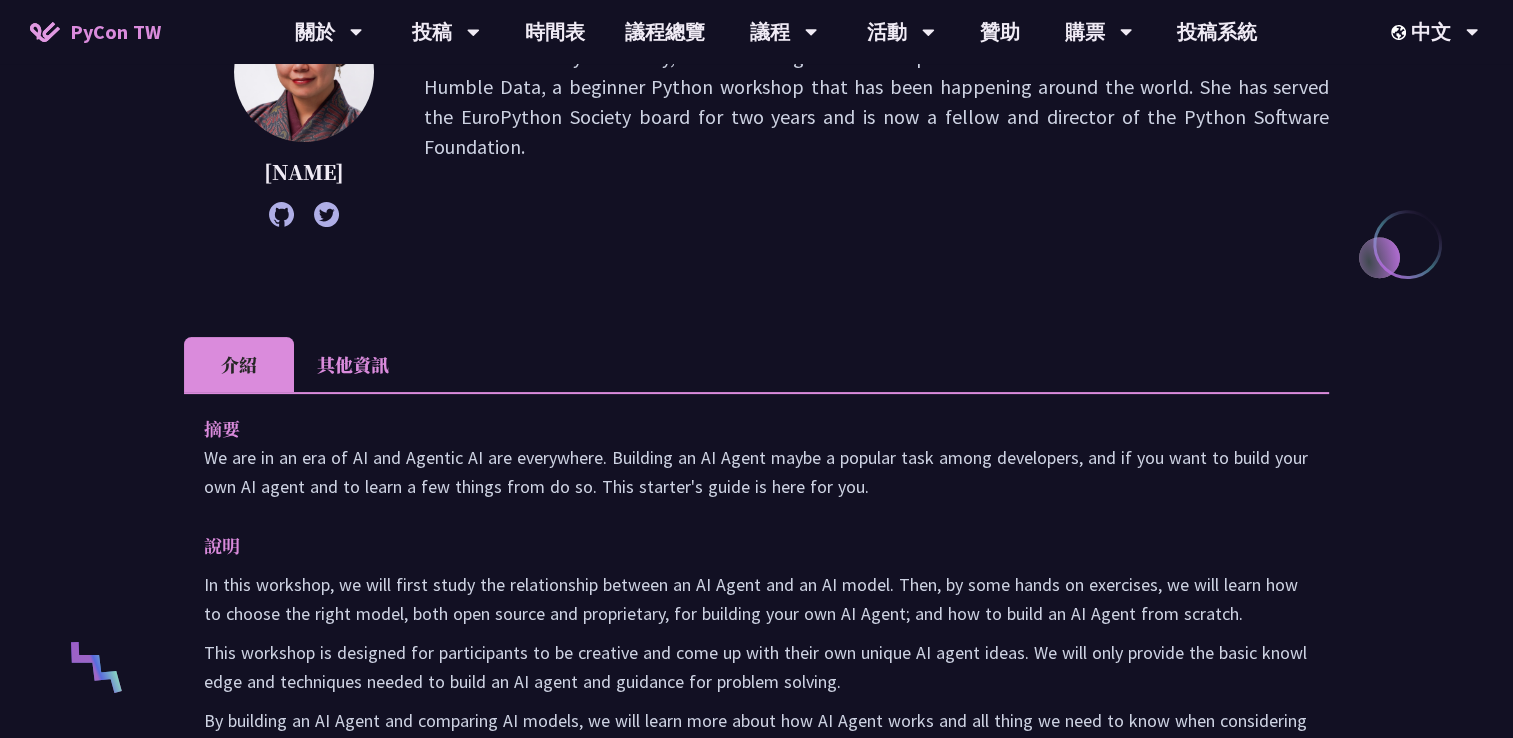 click on "摘要
We are in an era of AI and Agentic AI are everywhere. Building an AI Agent maybe a popular task among developers, and if you want to build your own AI agent and to learn a few things from do so. This starter's guide is here for you.
說明
In this workshop, we will first study the relationship between an AI Agent and an AI model. Then, by some hands on exercises, we will learn how to choose the right model, both open source and proprietary, for building your own AI Agent; and how to build an AI Agent from scratch.
This workshop is designed for participants to be creative and come up with their own unique AI agent ideas. We will only provide the basic knowledge and techniques needed to build an AI agent and guidance for problem solving.
Slides" at bounding box center (756, 637) 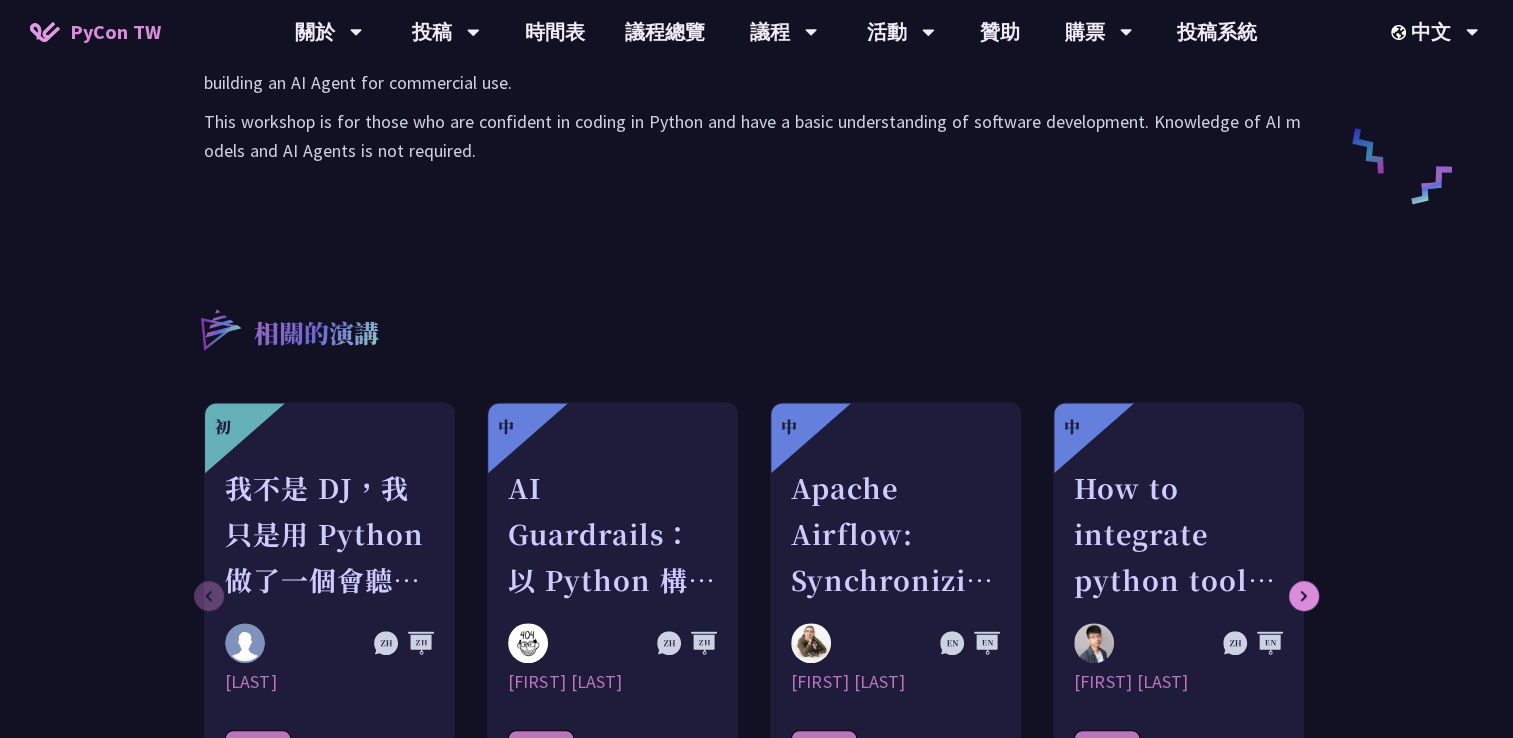 scroll, scrollTop: 1333, scrollLeft: 0, axis: vertical 